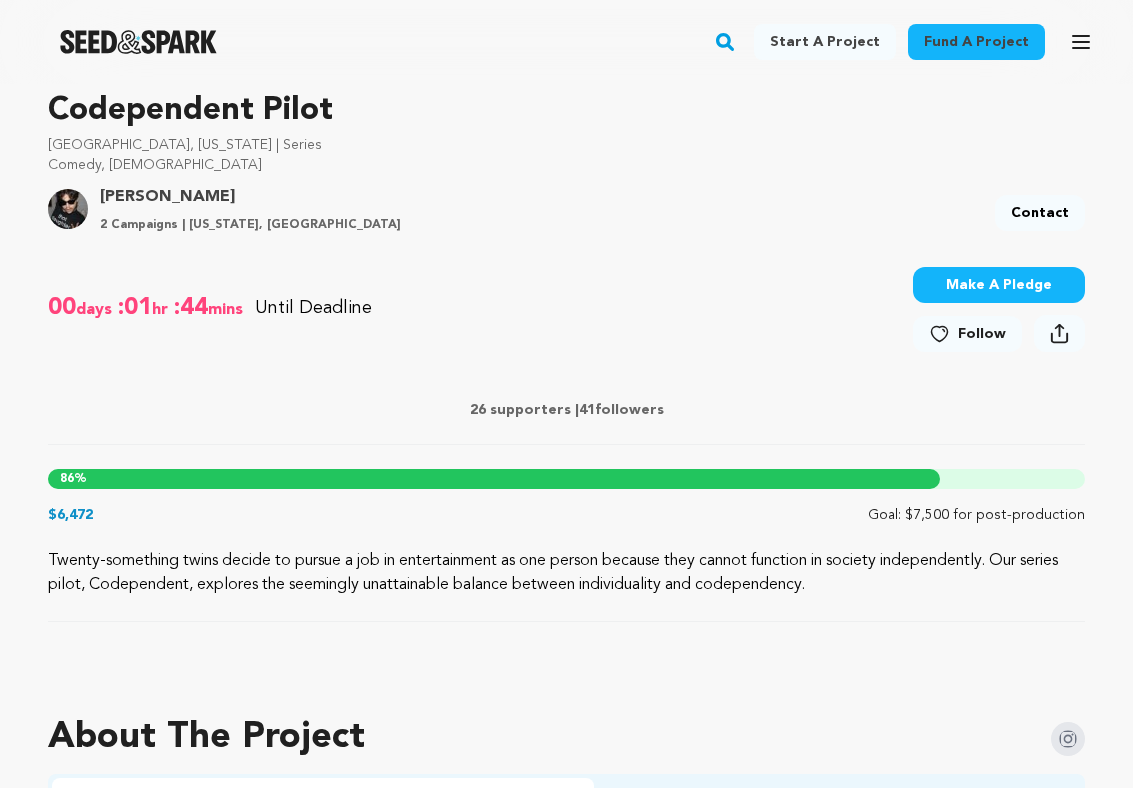 scroll, scrollTop: 620, scrollLeft: 0, axis: vertical 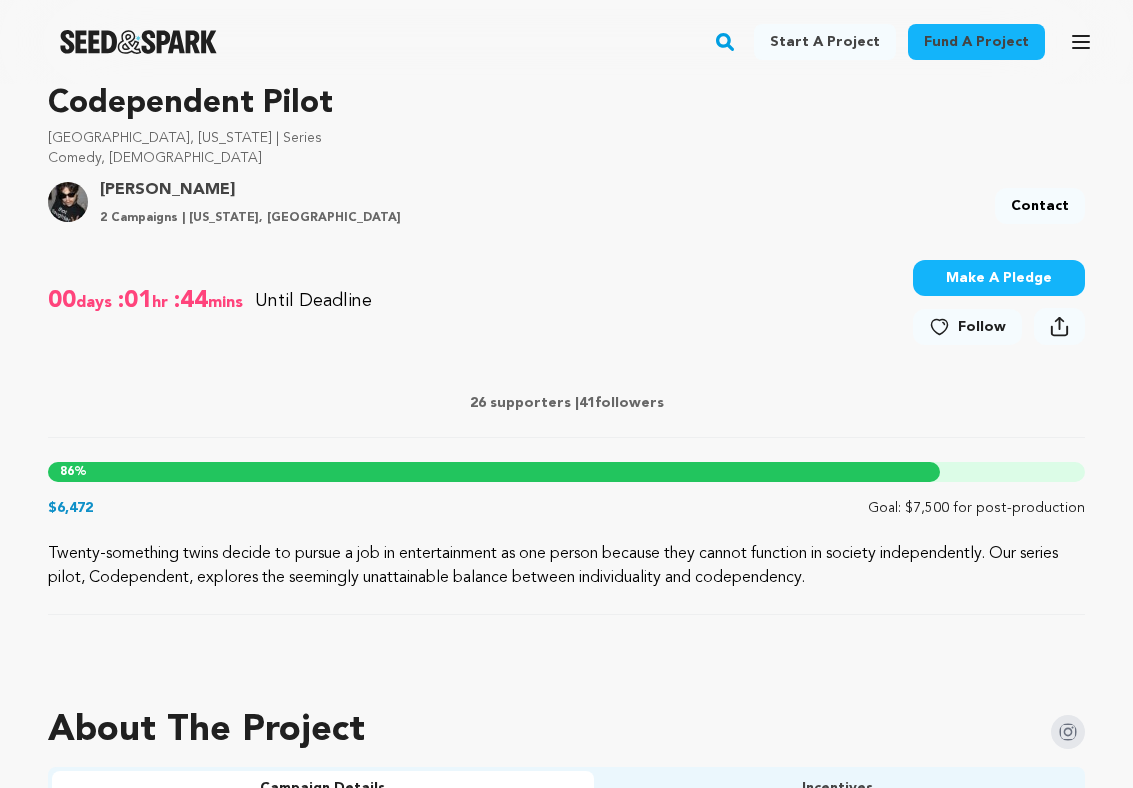 click on "Make A Pledge" at bounding box center [999, 278] 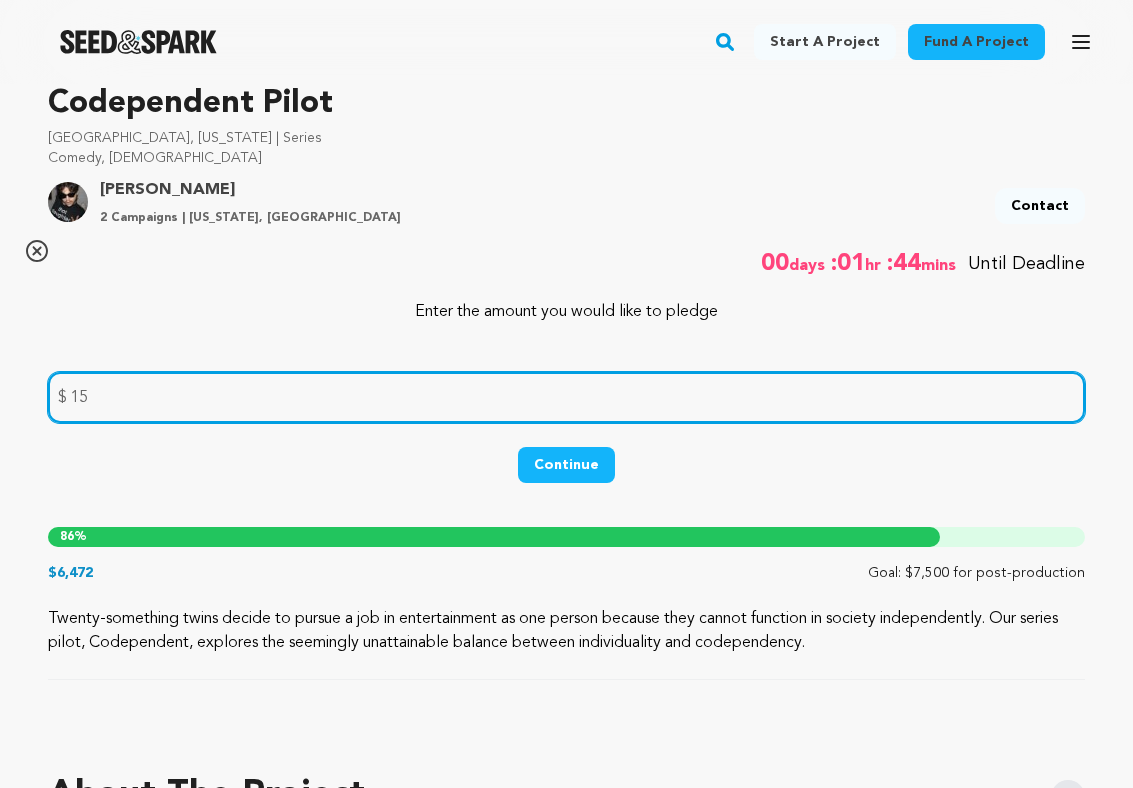 type on "15" 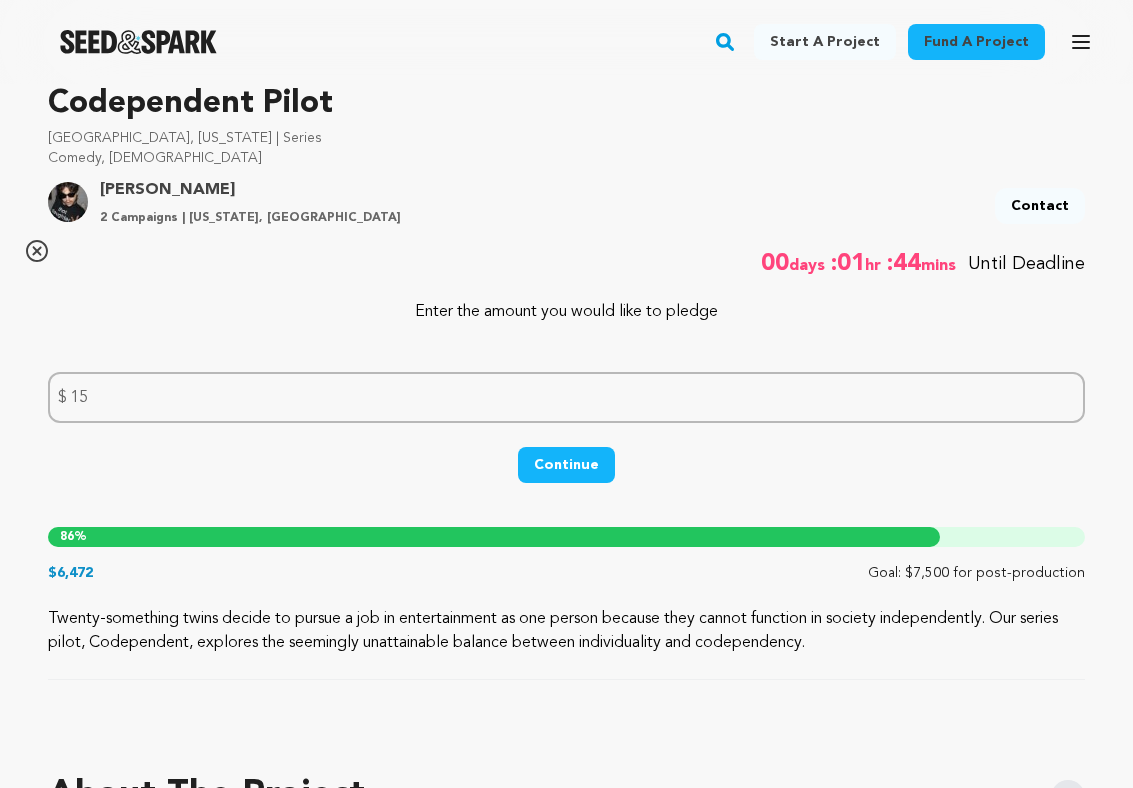click on "Continue" at bounding box center (566, 465) 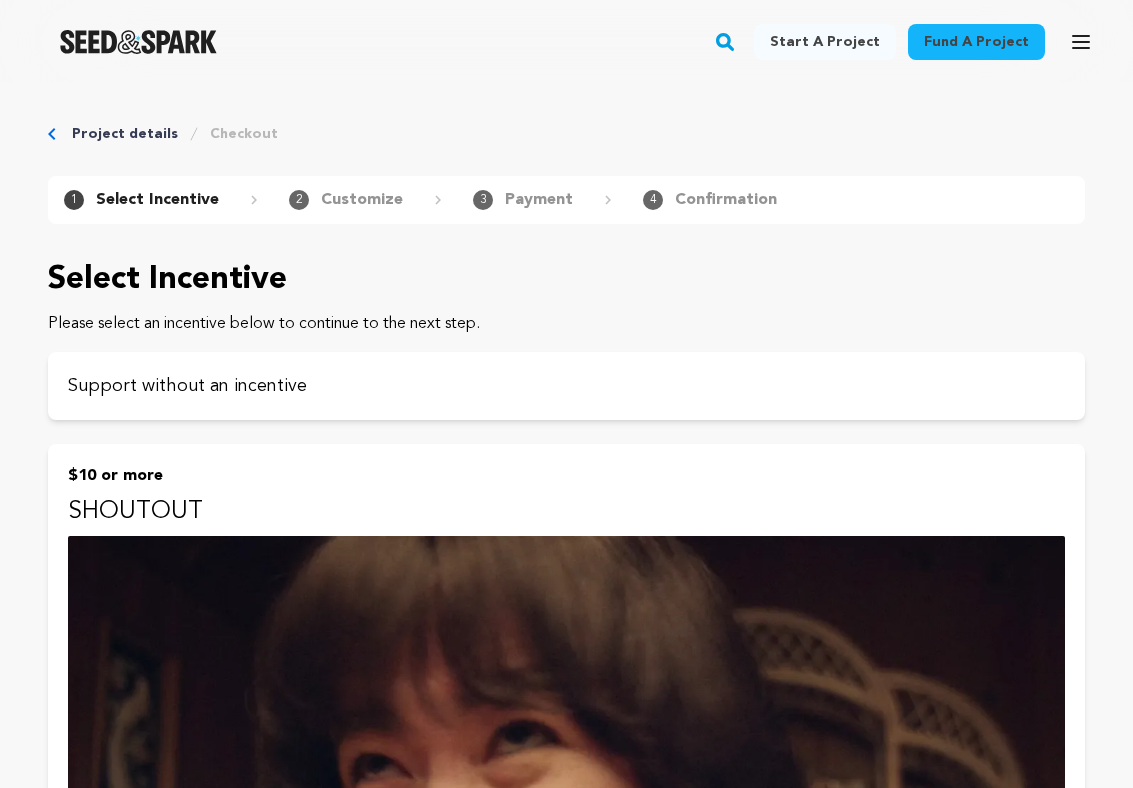 scroll, scrollTop: 0, scrollLeft: 0, axis: both 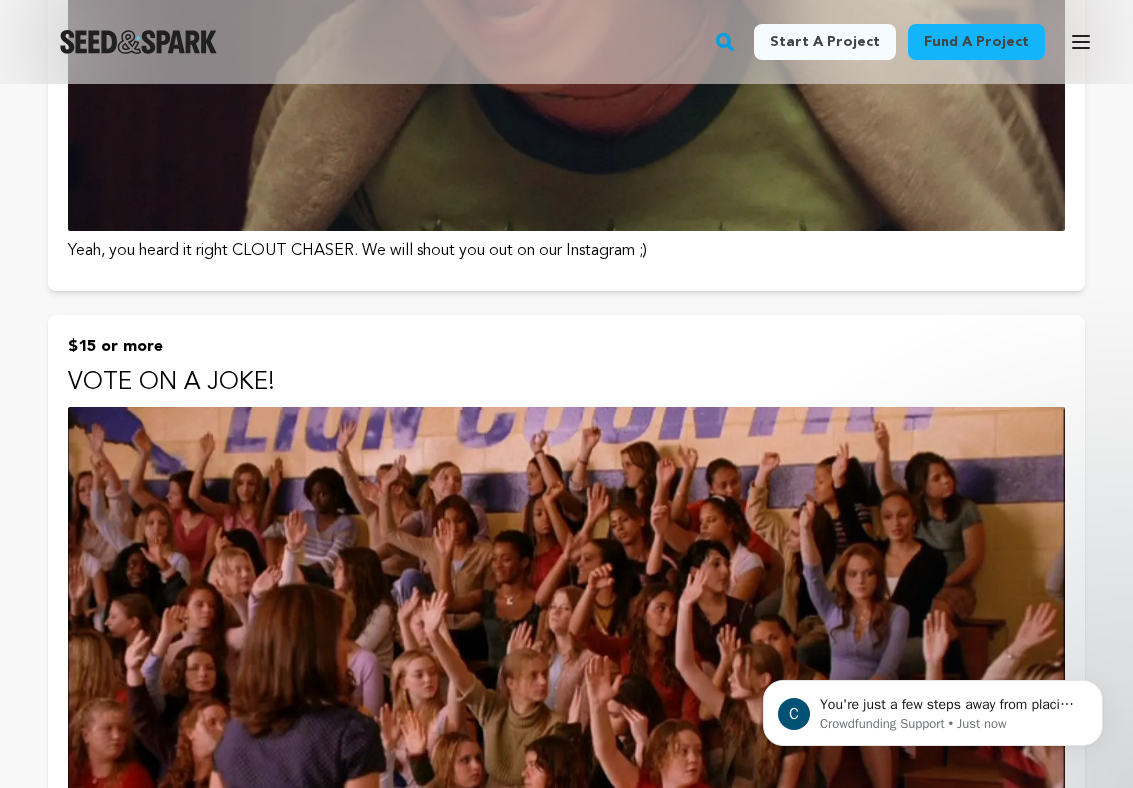 click on "$15
or more" at bounding box center (566, 347) 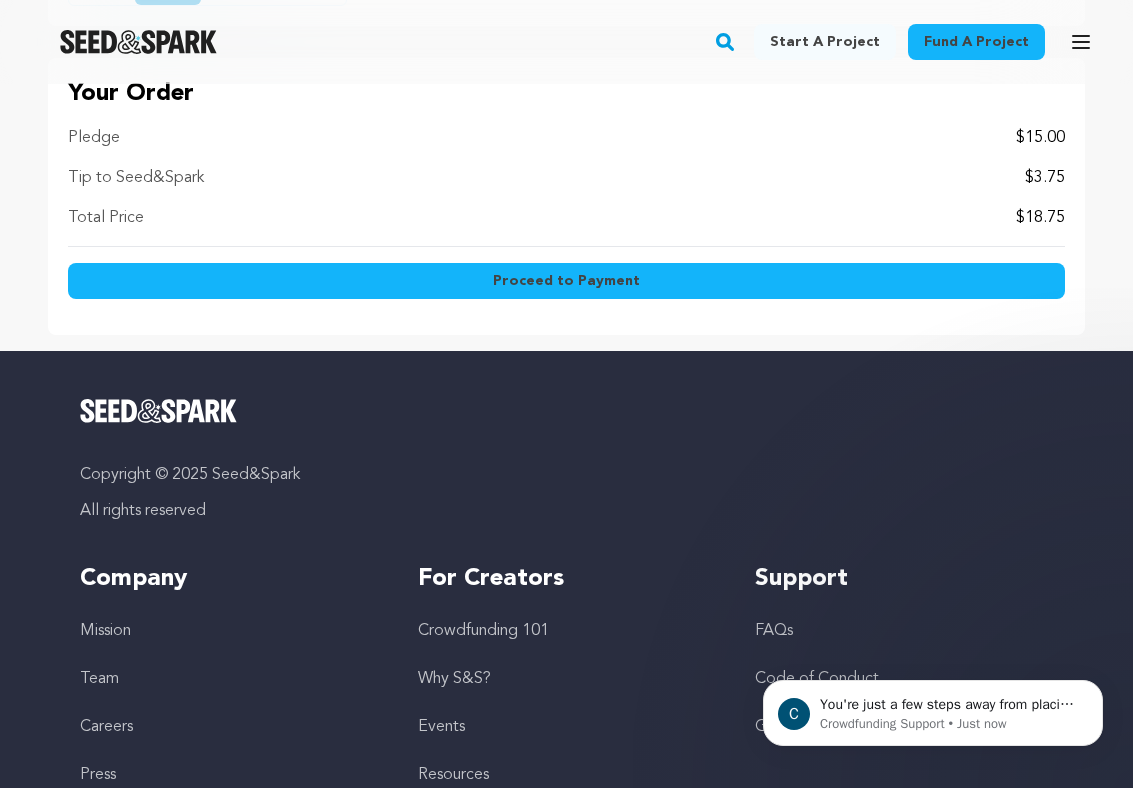 scroll, scrollTop: 2090, scrollLeft: 0, axis: vertical 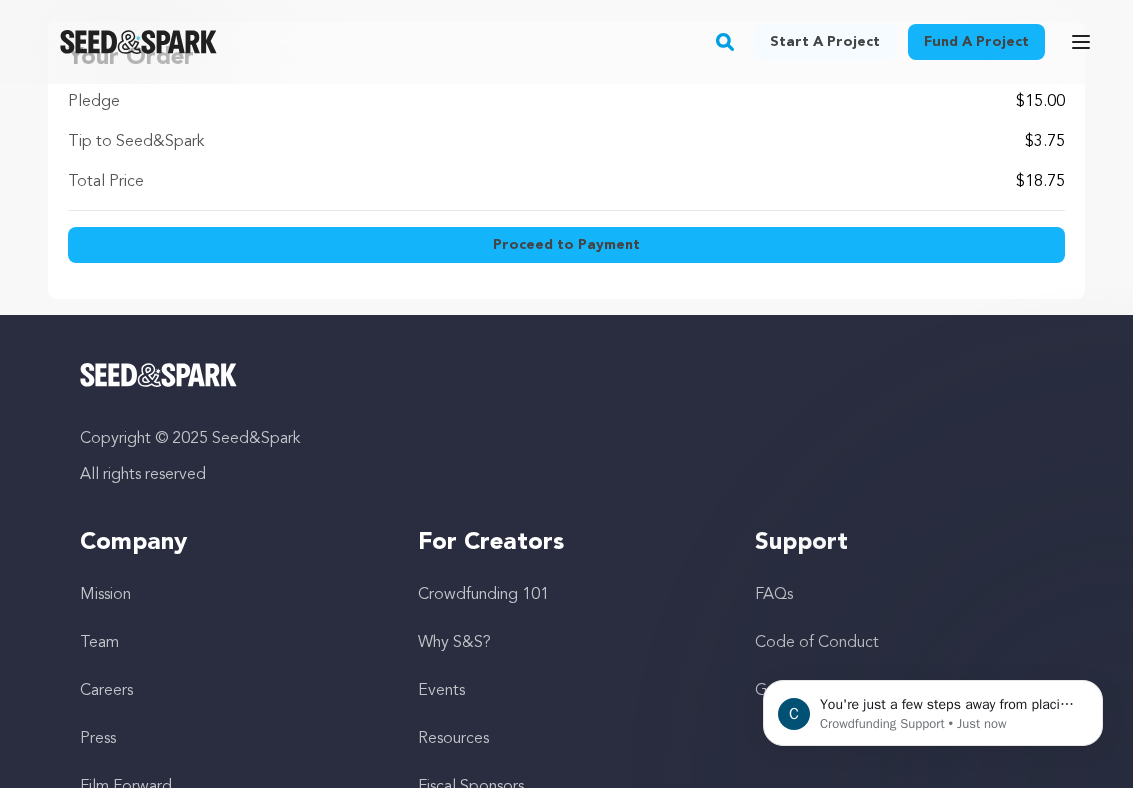 click on "Proceed to Payment" at bounding box center [566, 245] 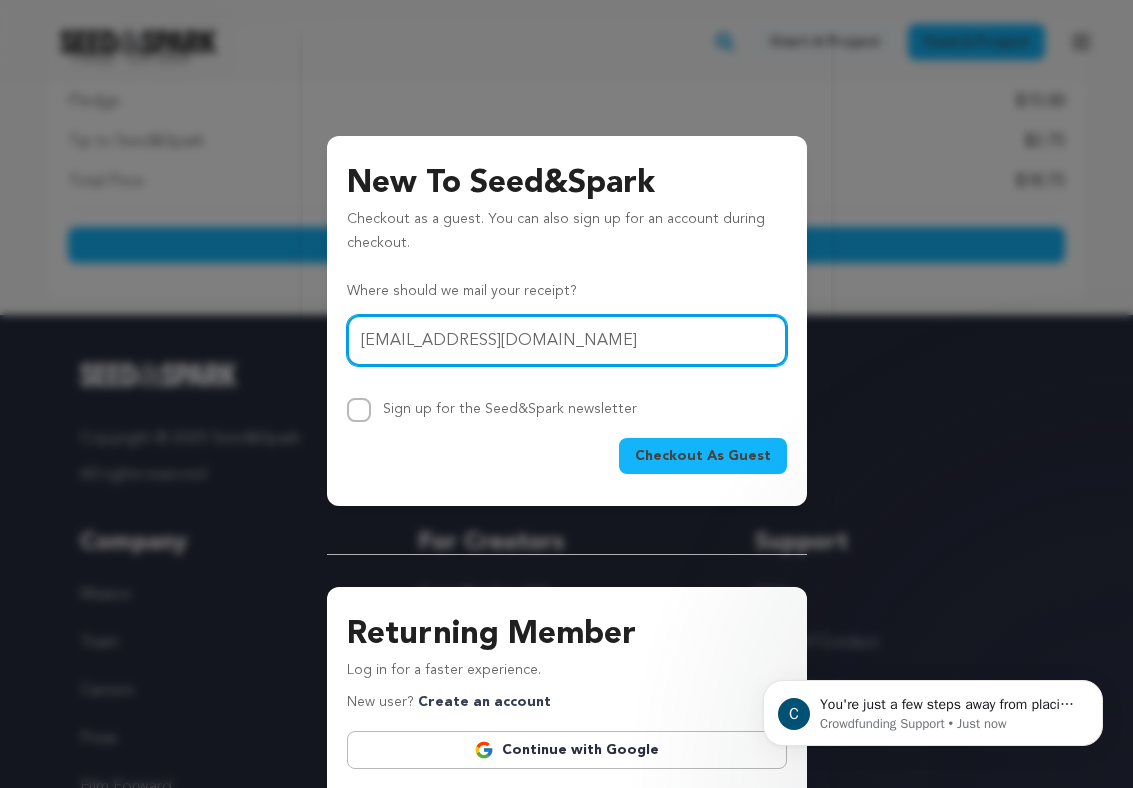 type on "isabelroneyfilm@gmail.com" 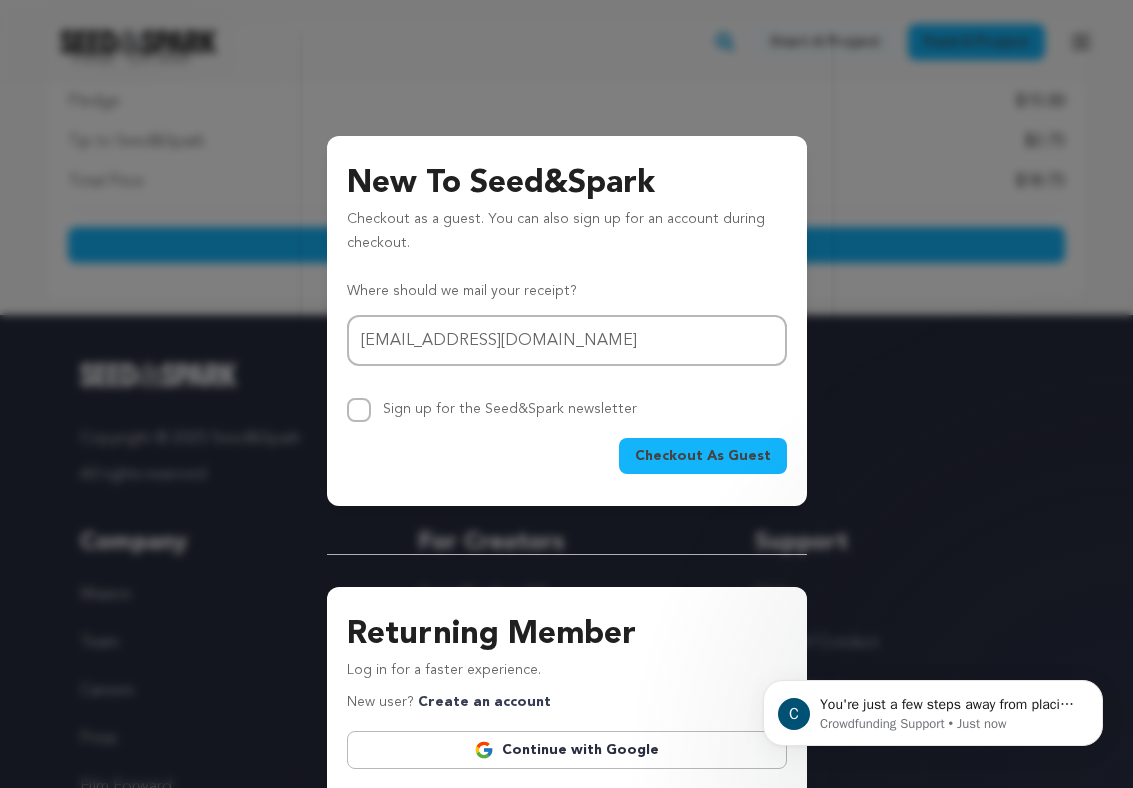 click on "Checkout As Guest" at bounding box center (703, 456) 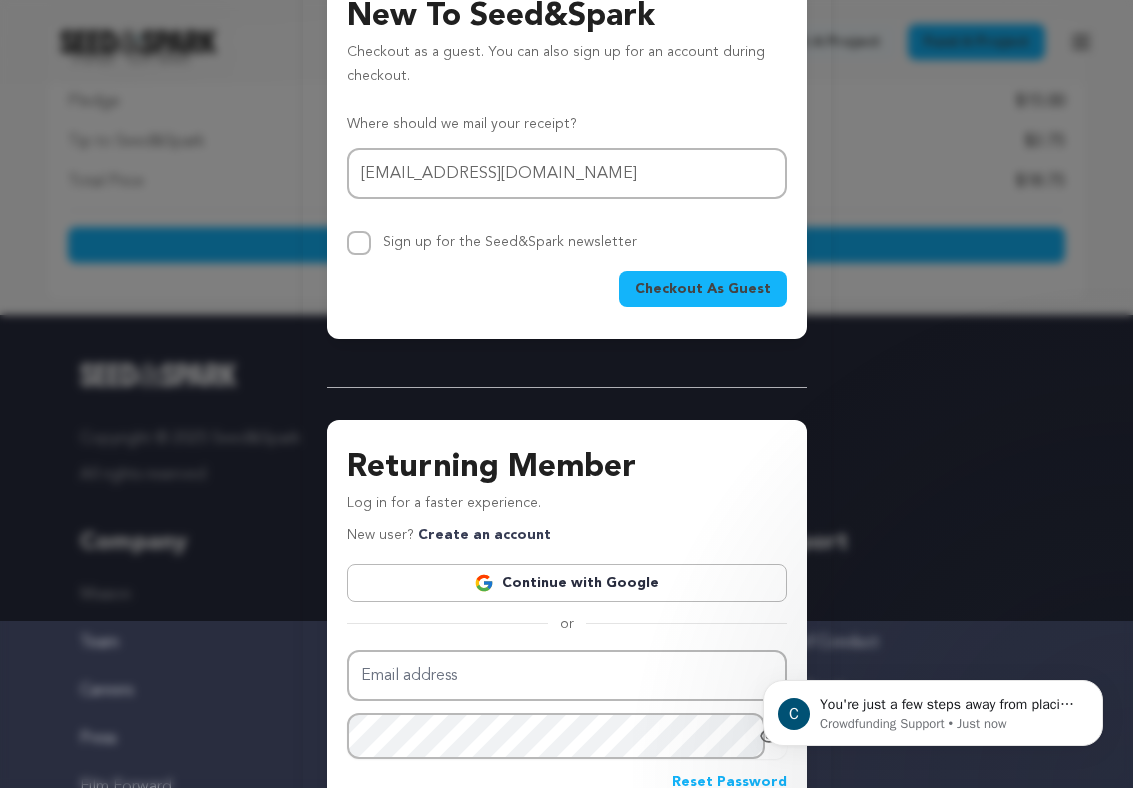 click on "Continue with Google" at bounding box center (567, 583) 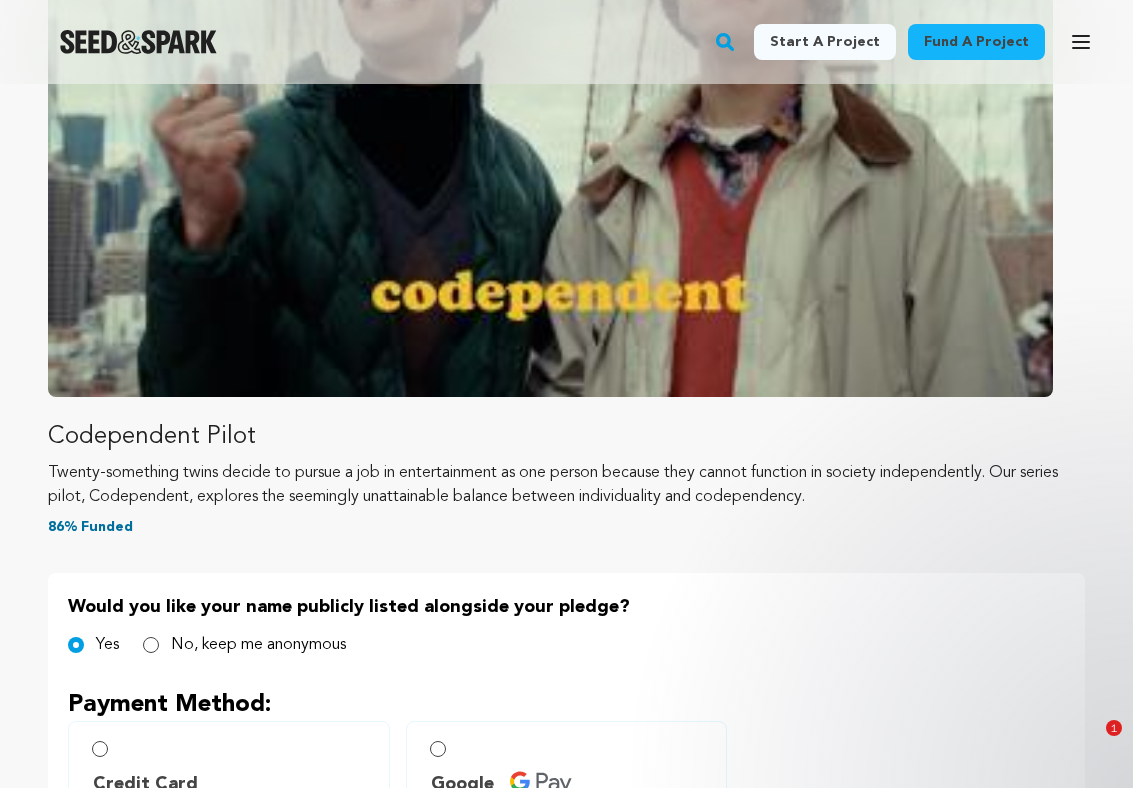 scroll, scrollTop: 633, scrollLeft: 0, axis: vertical 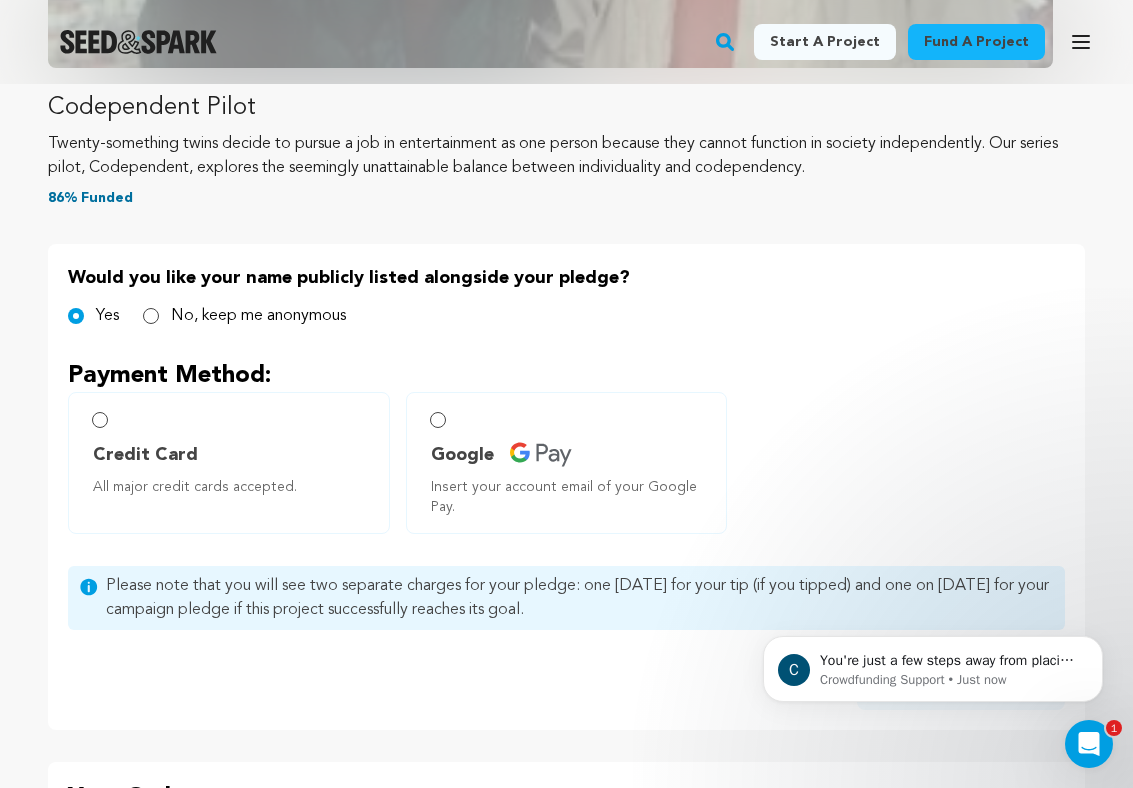 click on "All major credit cards accepted." at bounding box center (233, 487) 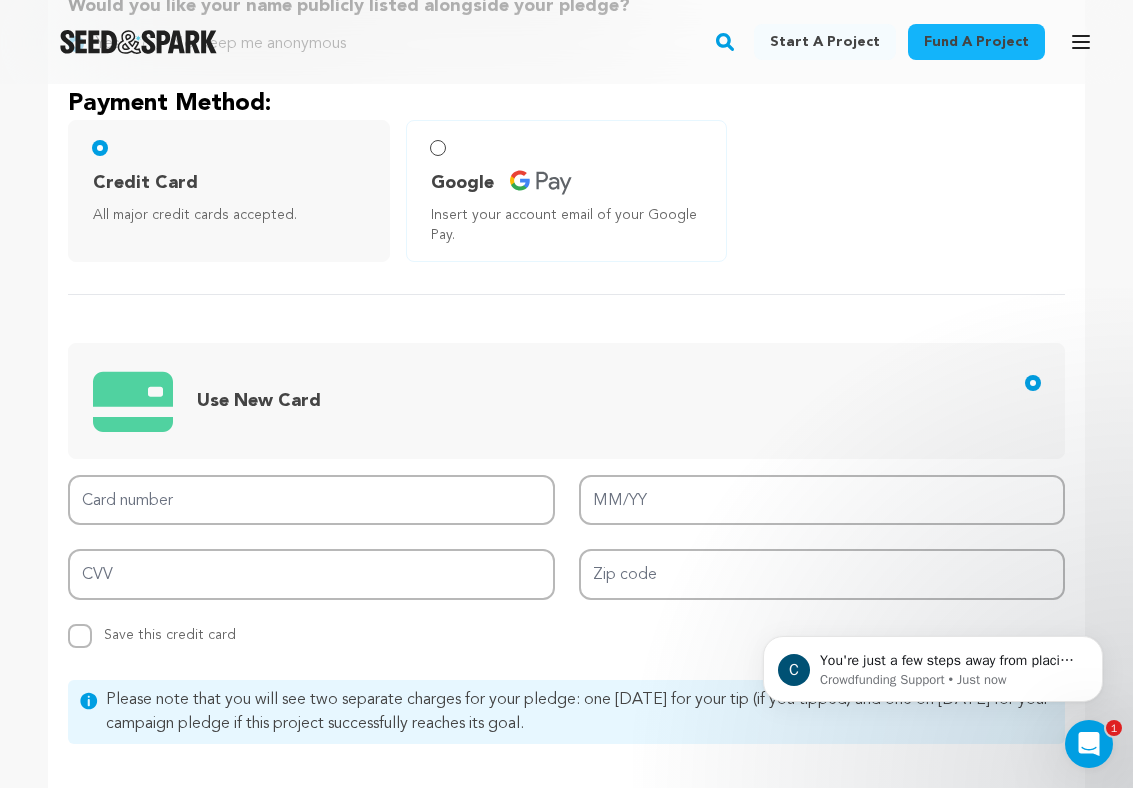 scroll, scrollTop: 1046, scrollLeft: 0, axis: vertical 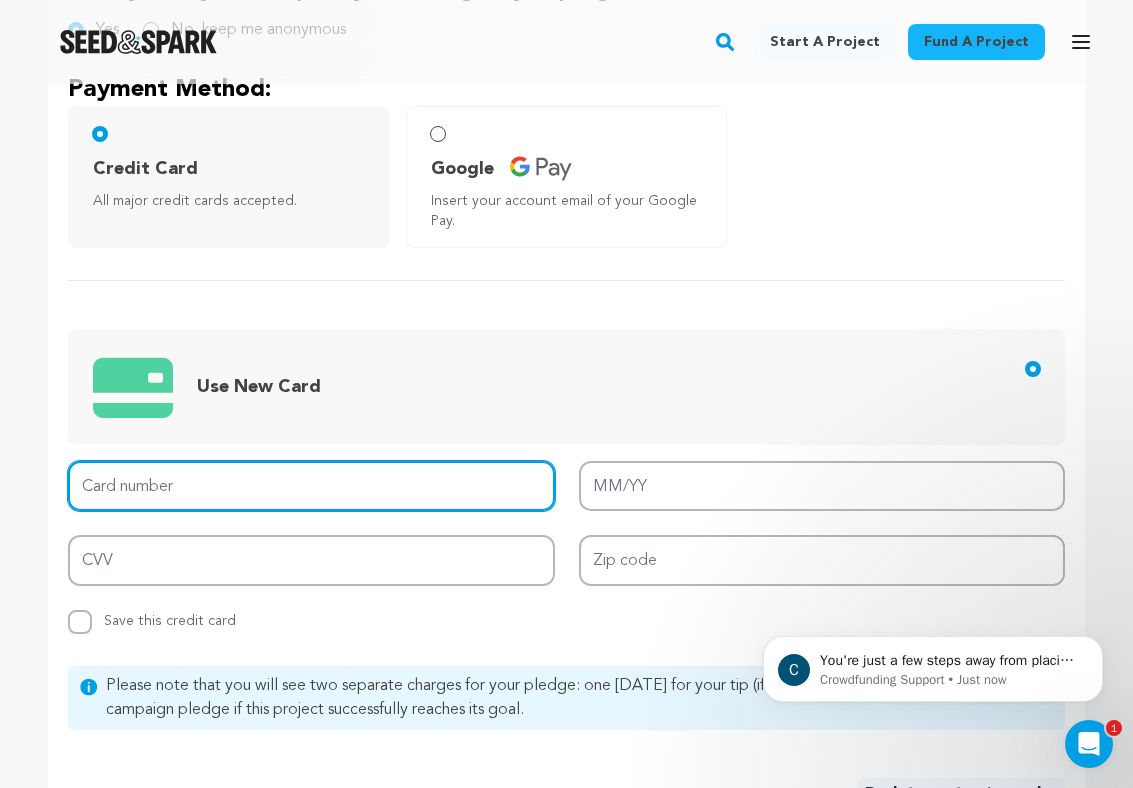 click on "Card number" at bounding box center [311, 486] 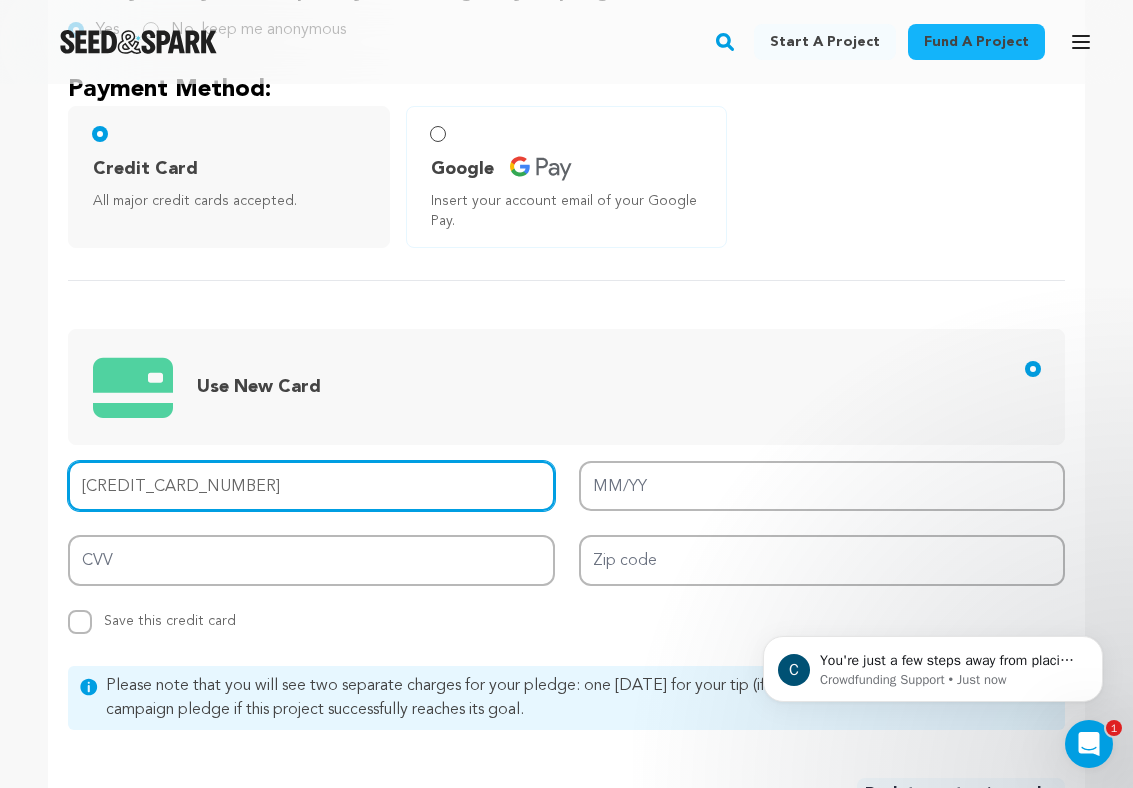 type on "4782 0020 6096 7710" 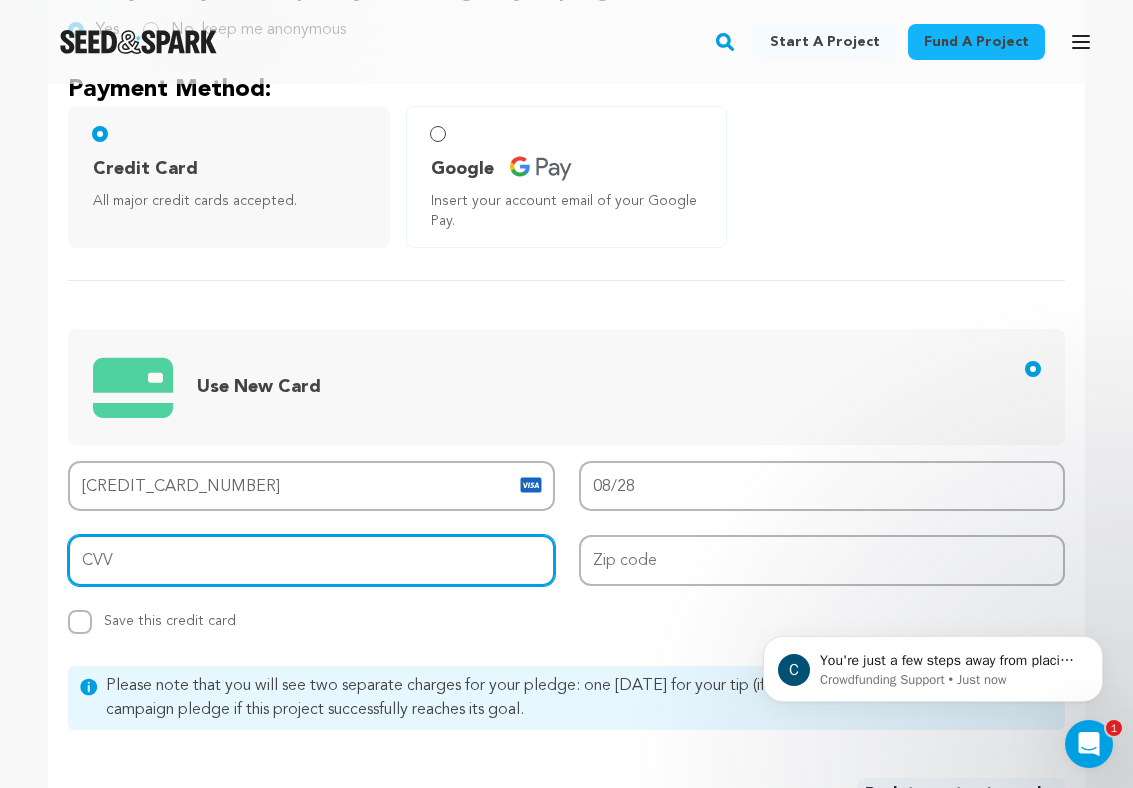 click on "CVV" at bounding box center (311, 560) 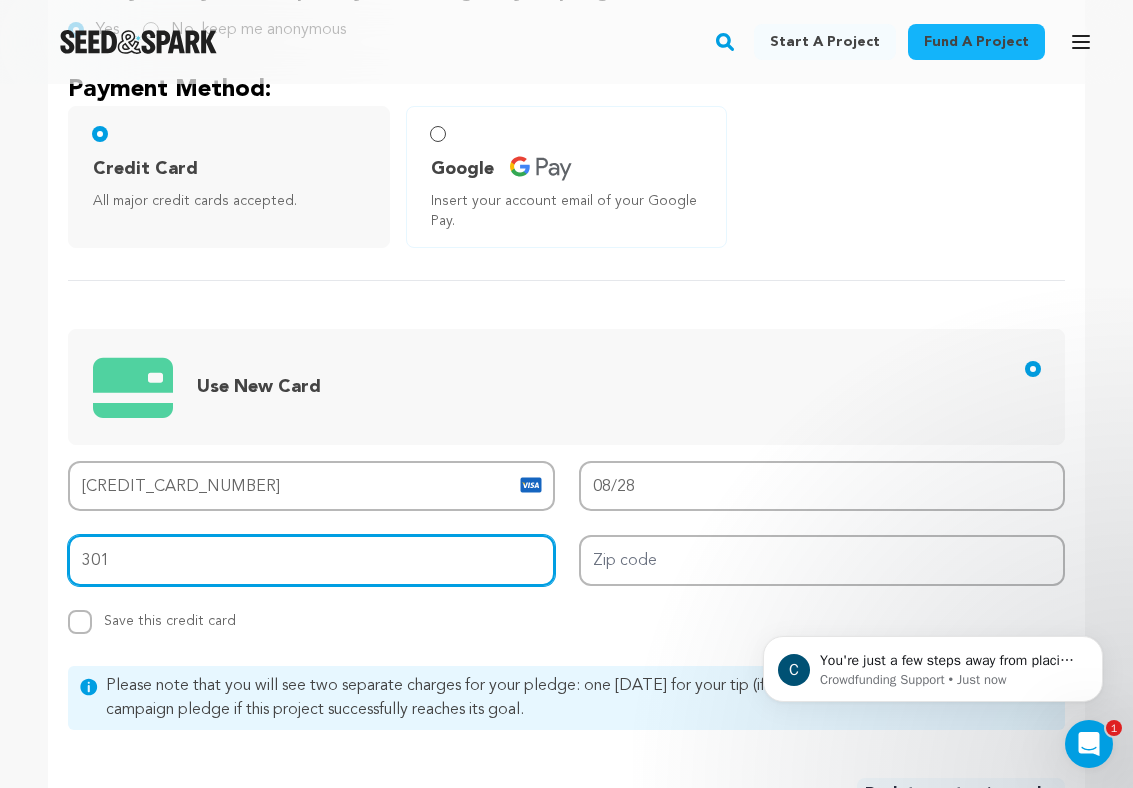 type on "301" 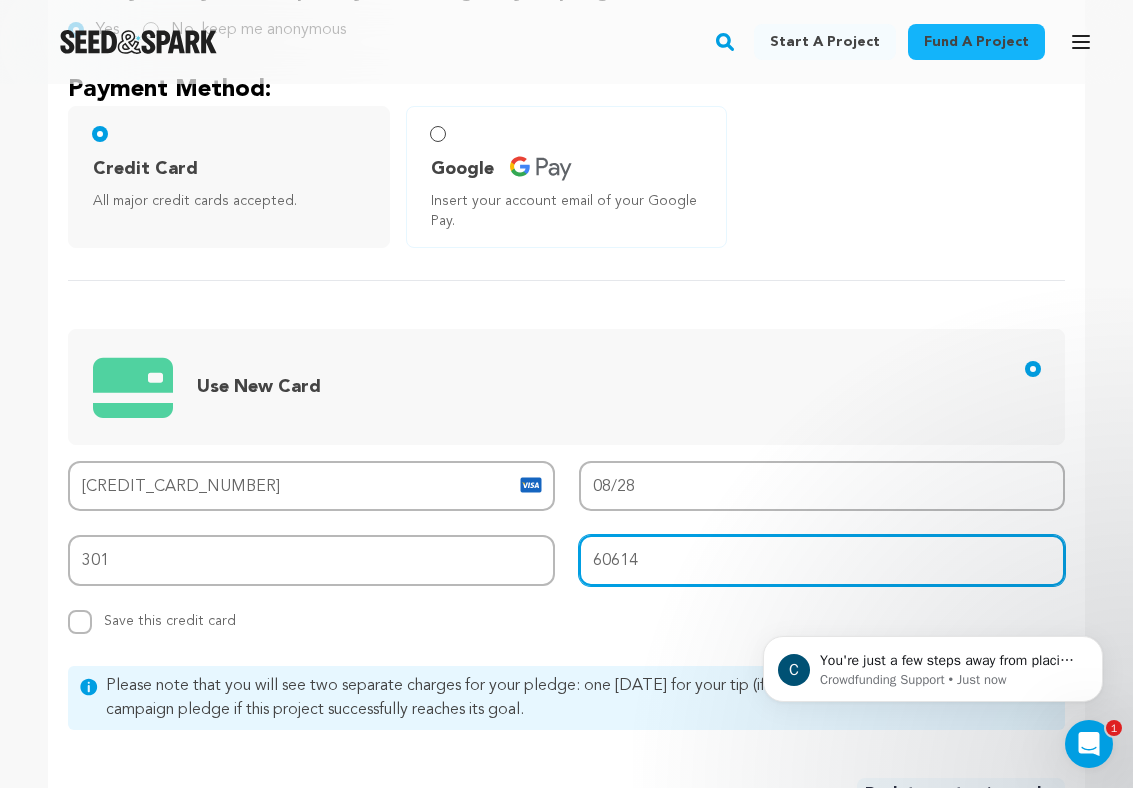 type on "60614" 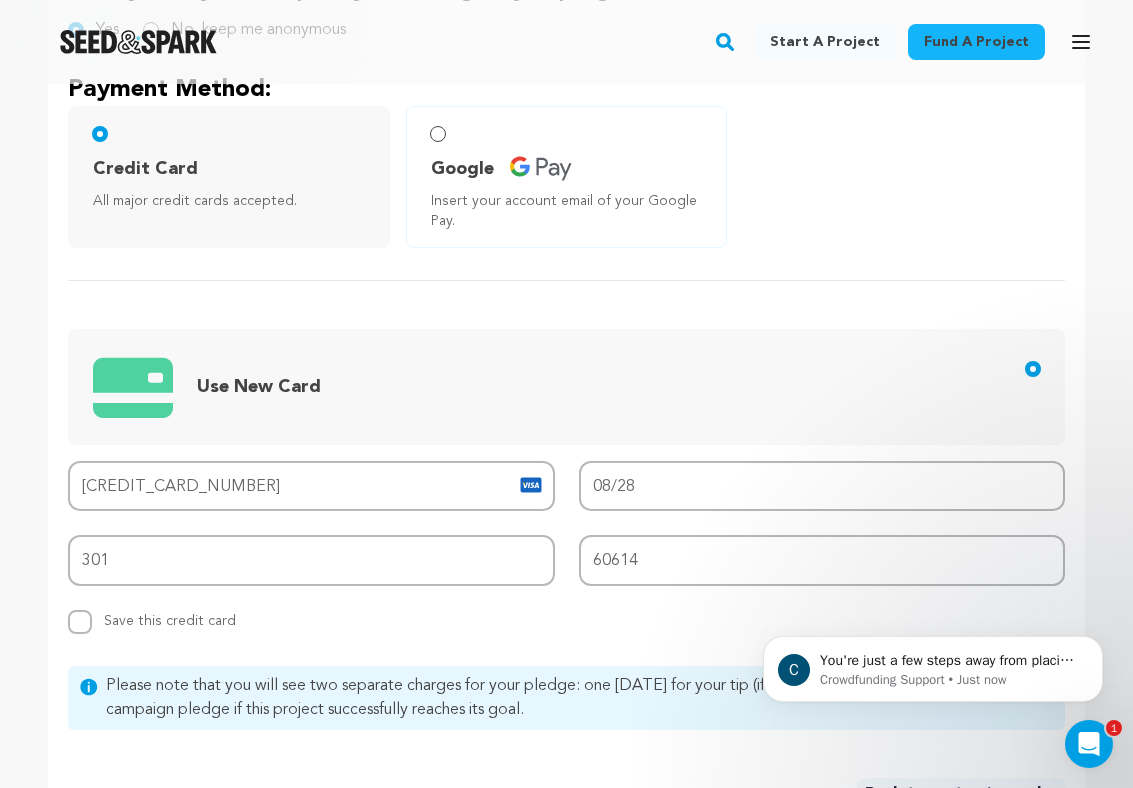 click on "Replace saved credit card
Save this credit card" at bounding box center (311, 622) 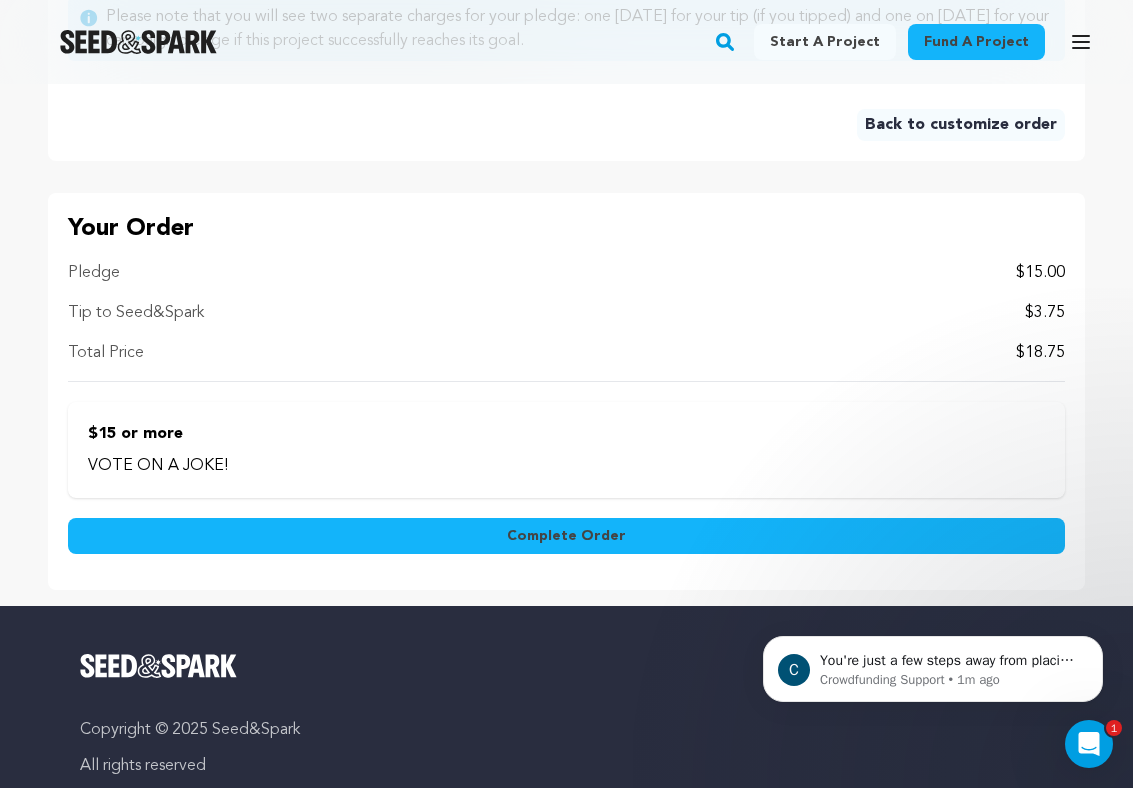 scroll, scrollTop: 1717, scrollLeft: 0, axis: vertical 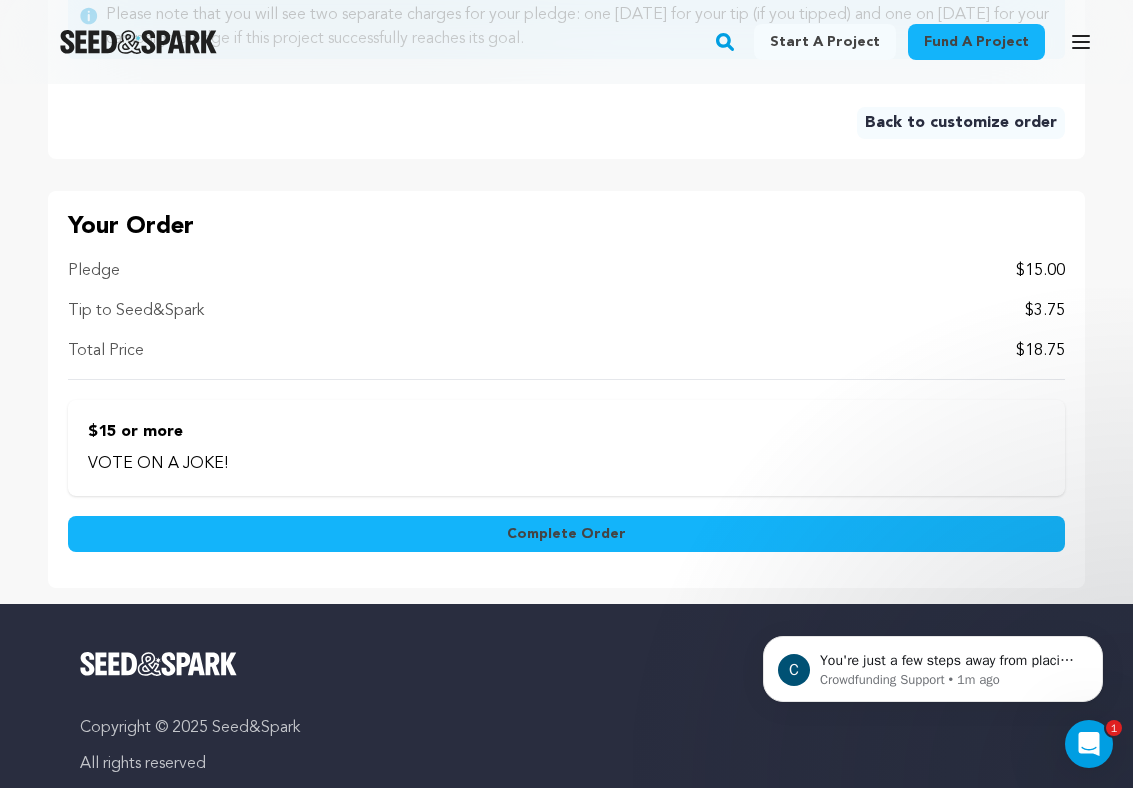 click on "Complete Order" at bounding box center [566, 534] 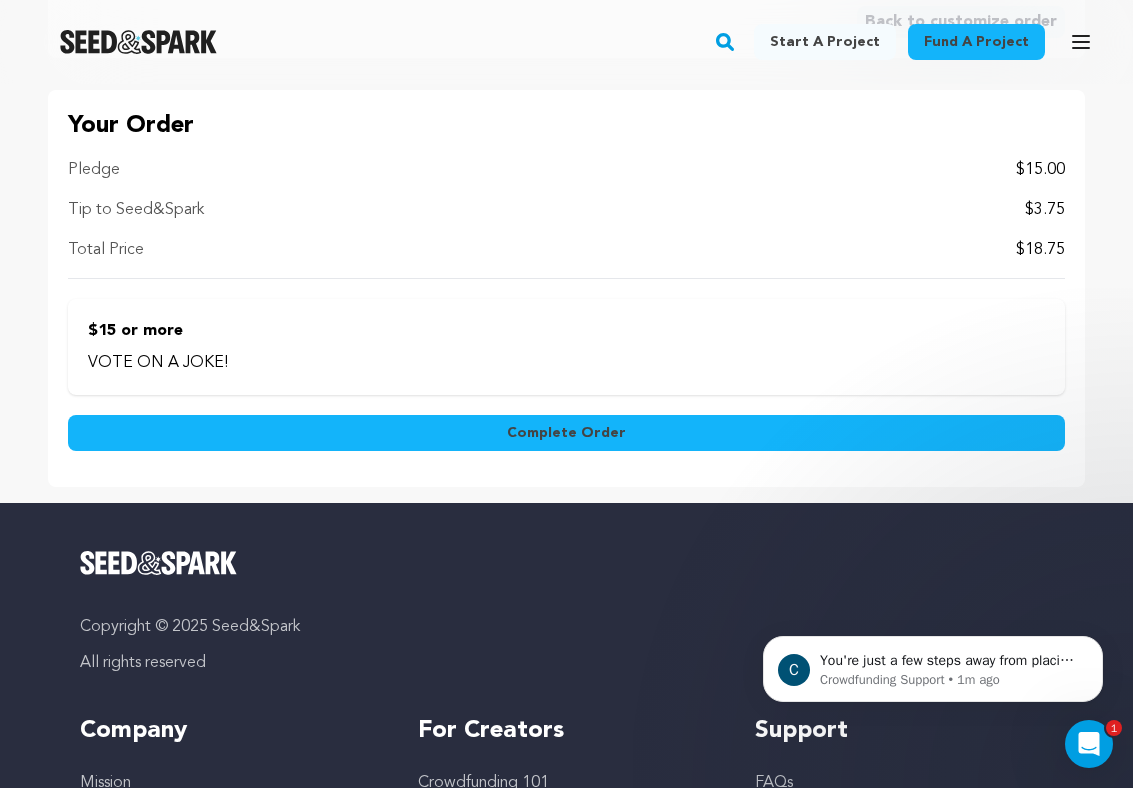 scroll, scrollTop: 1615, scrollLeft: 0, axis: vertical 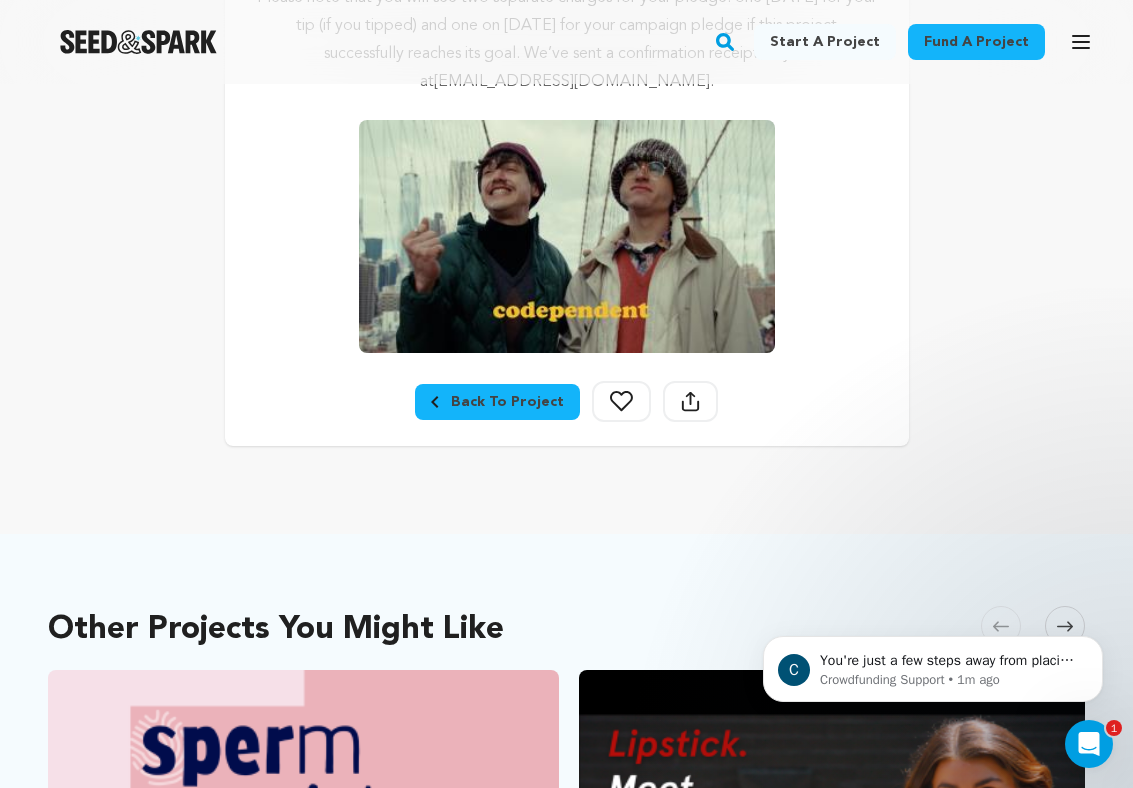 click on "Follow" at bounding box center (621, 401) 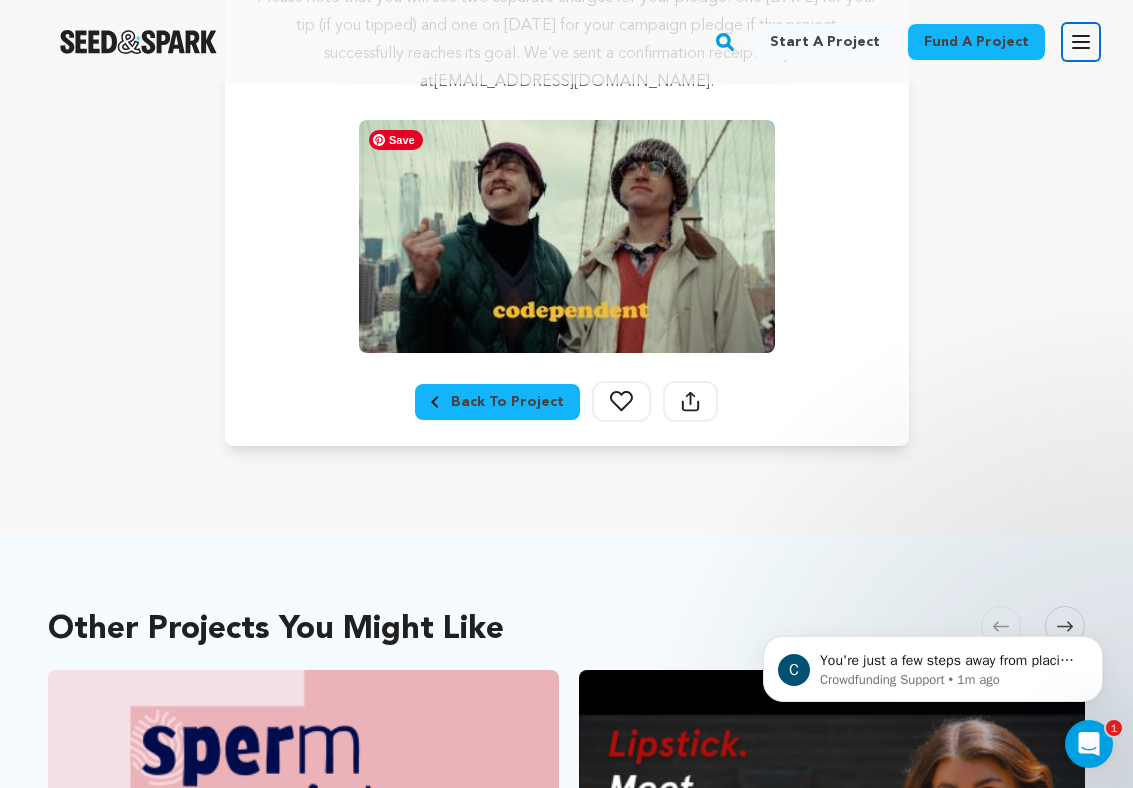 click 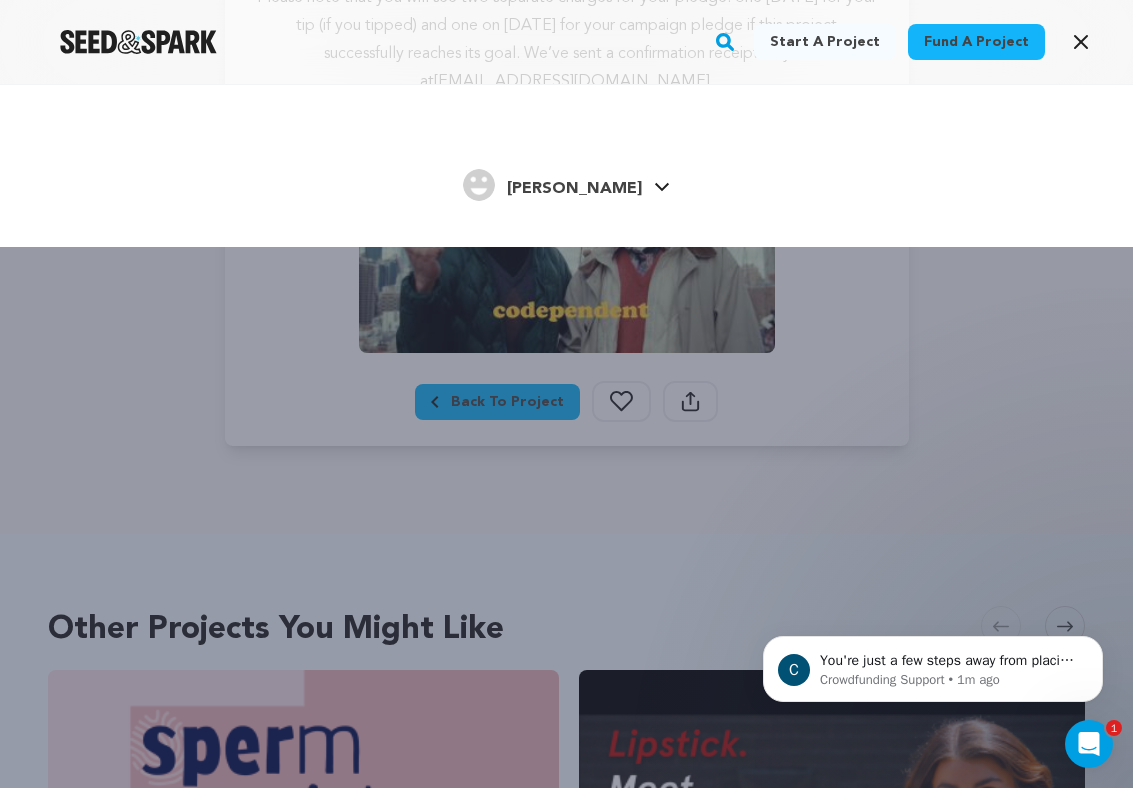 click at bounding box center (479, 185) 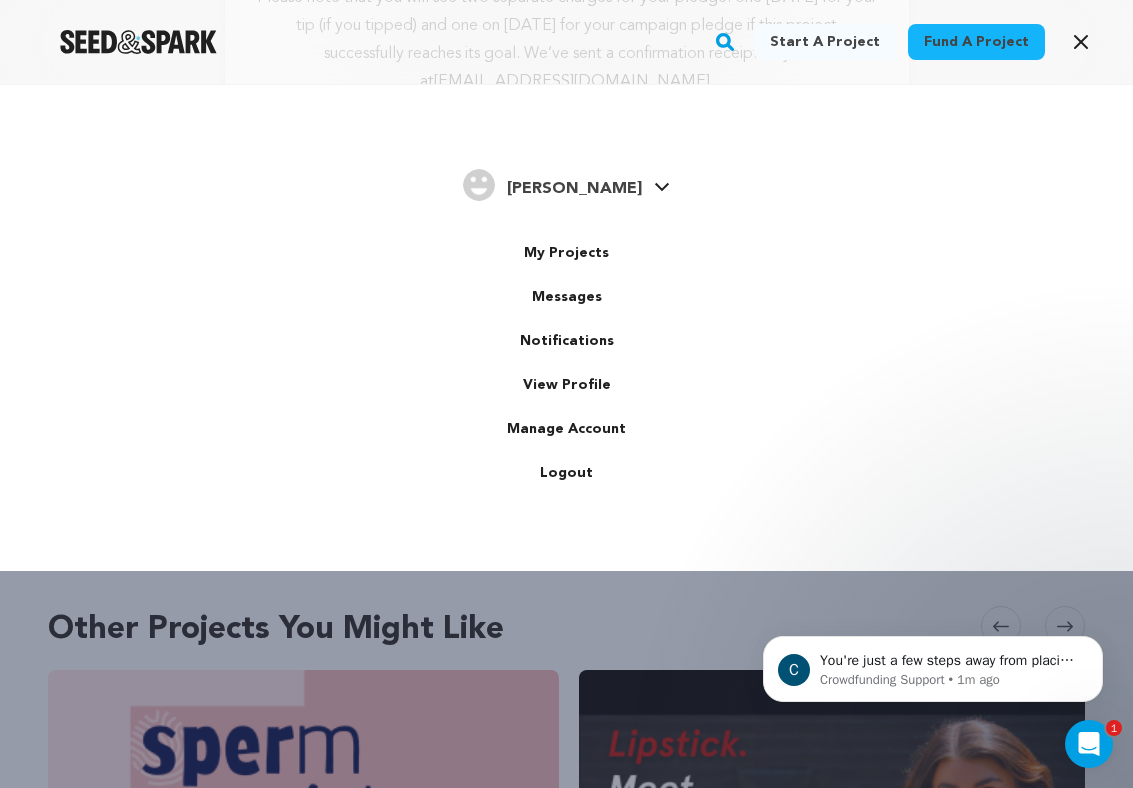 scroll, scrollTop: 0, scrollLeft: 0, axis: both 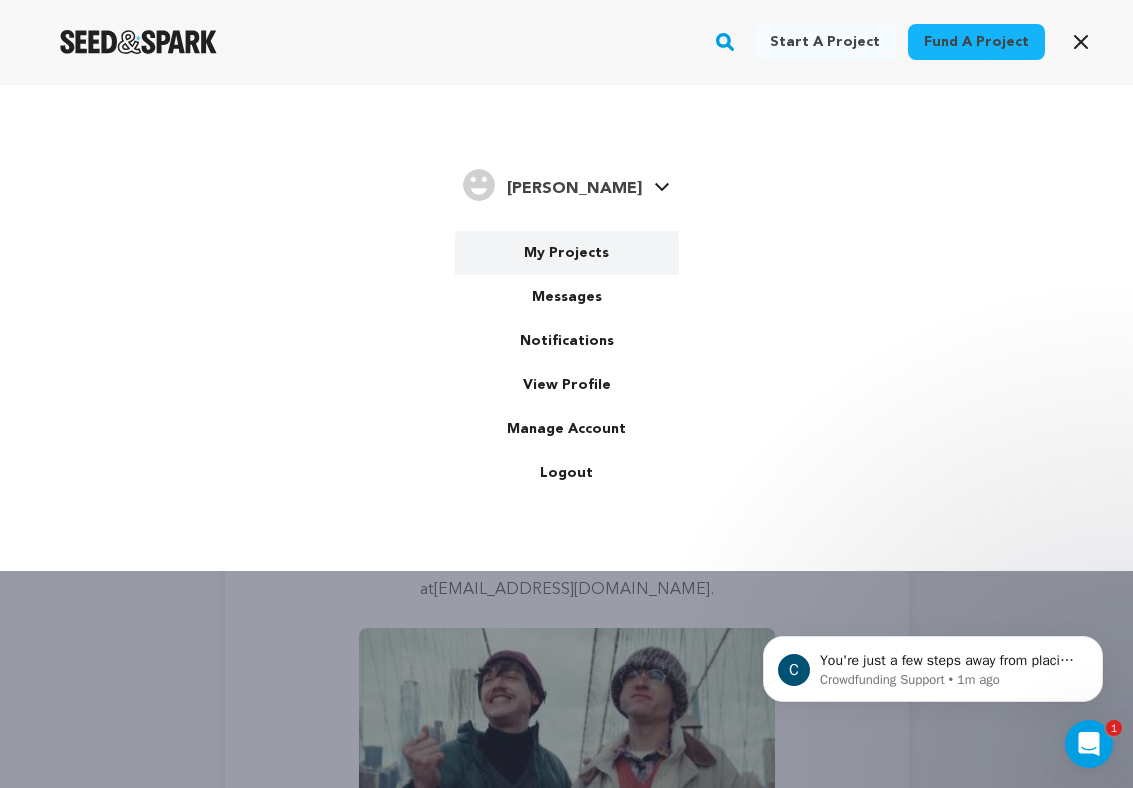 click on "My Projects" at bounding box center (567, 253) 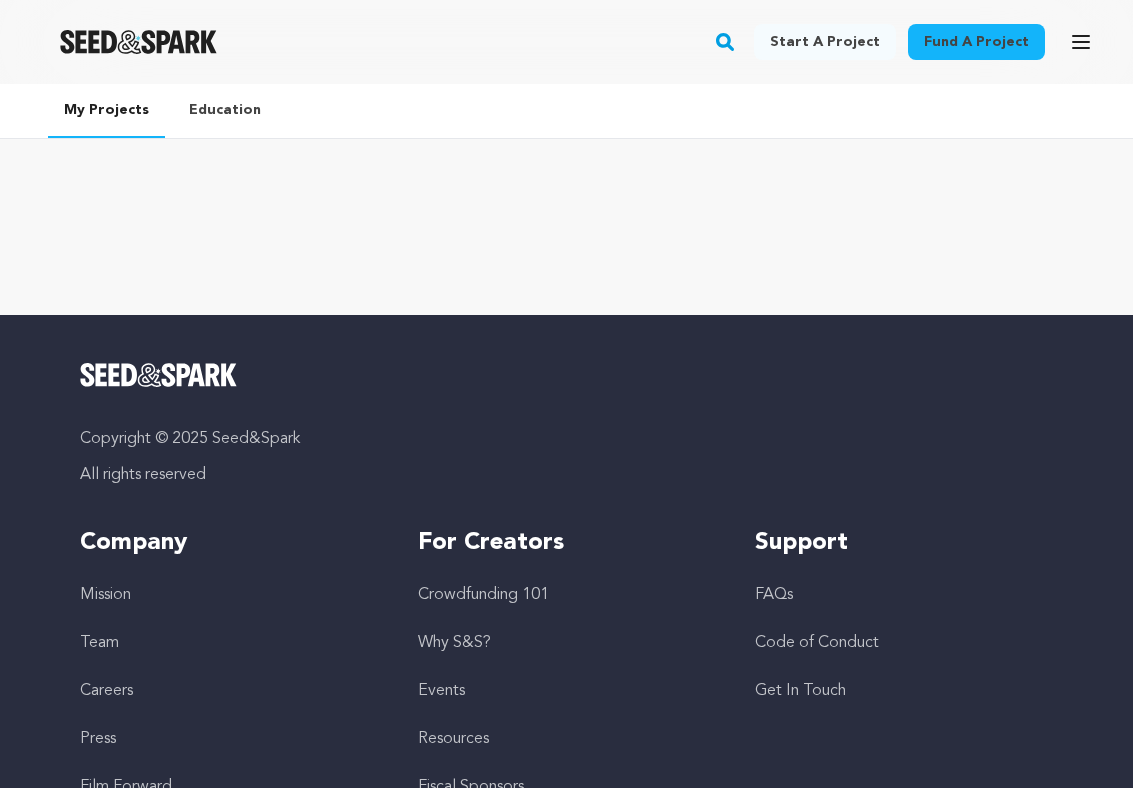 scroll, scrollTop: 0, scrollLeft: 0, axis: both 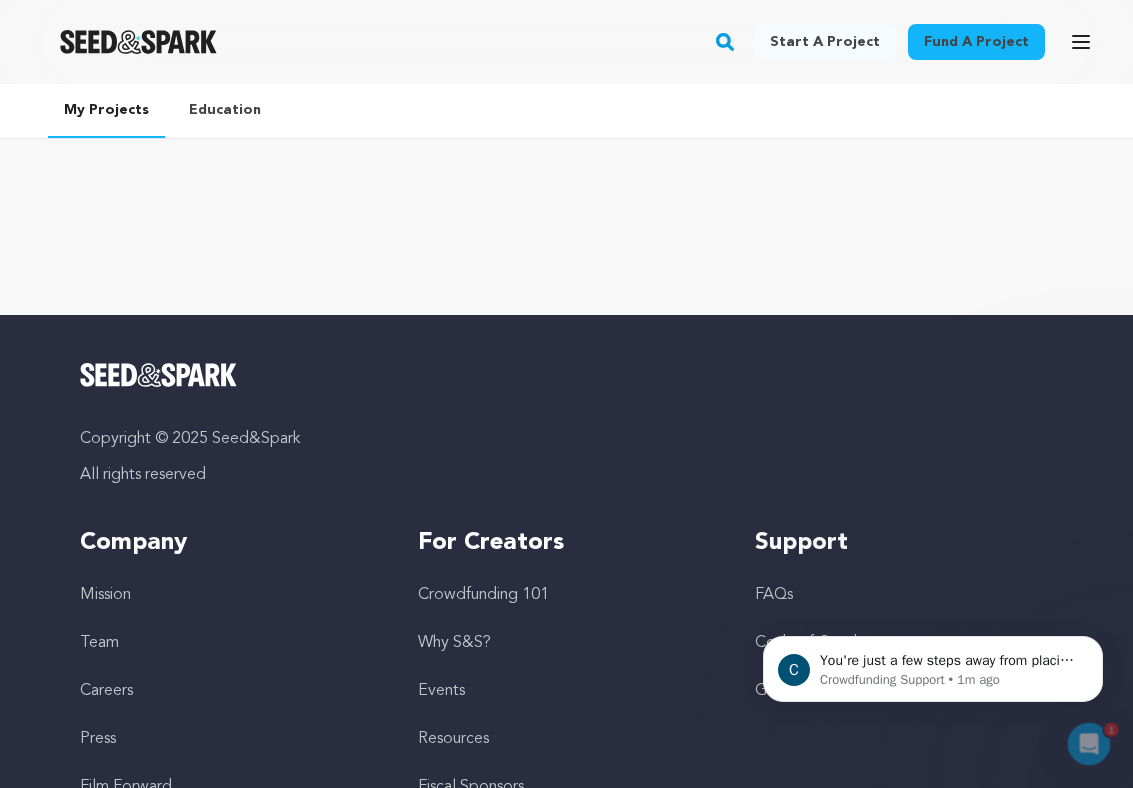 click on "Education" at bounding box center [225, 110] 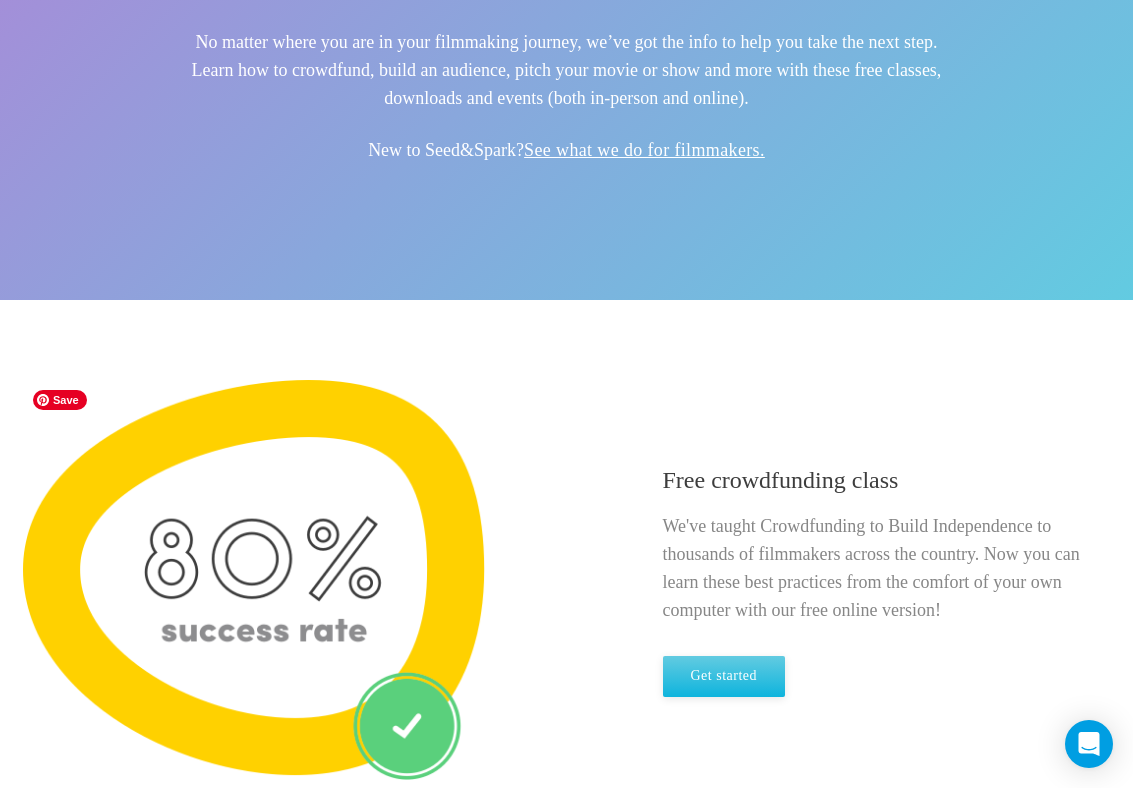 scroll, scrollTop: 344, scrollLeft: 0, axis: vertical 